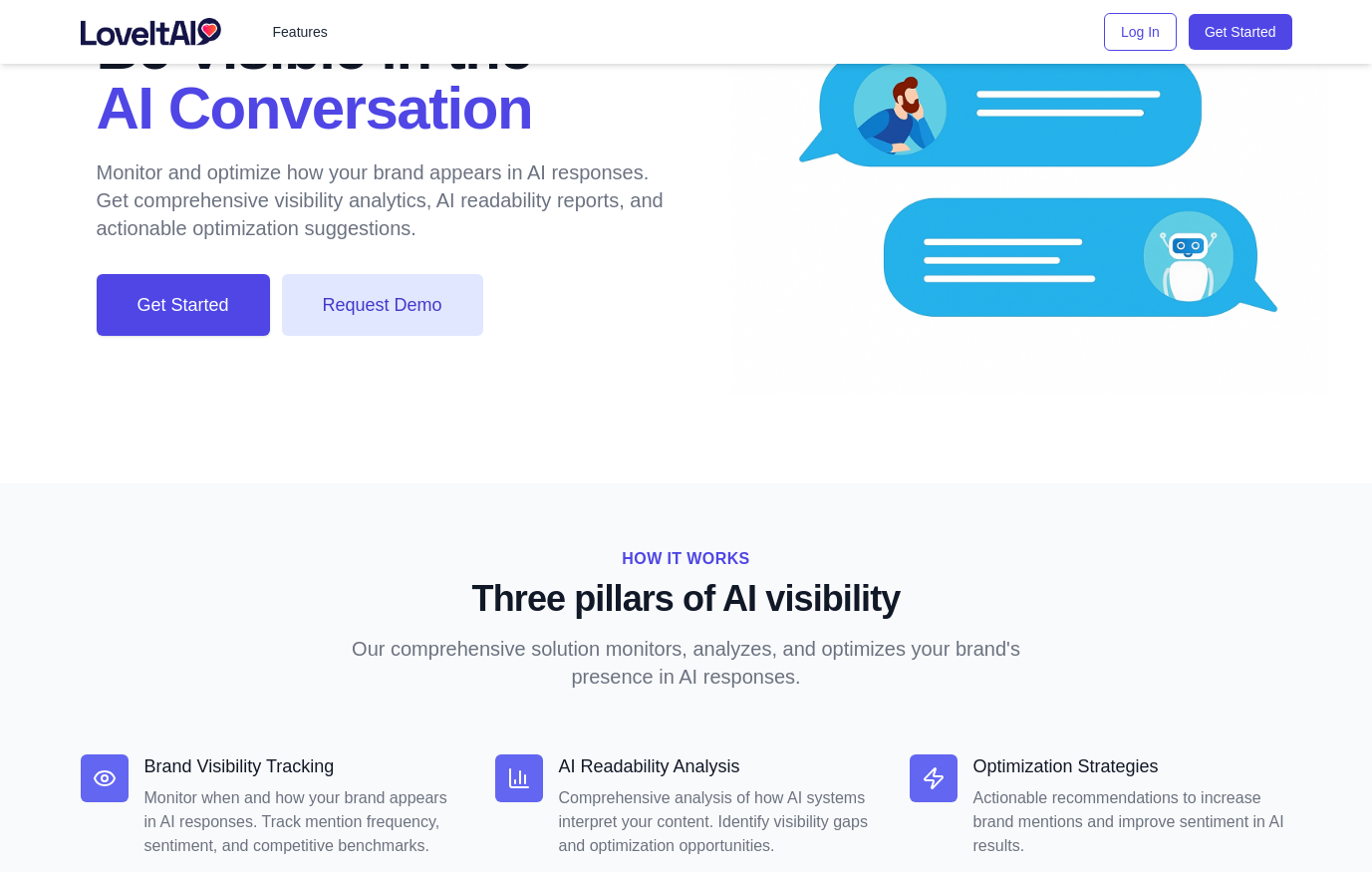 scroll, scrollTop: 0, scrollLeft: 0, axis: both 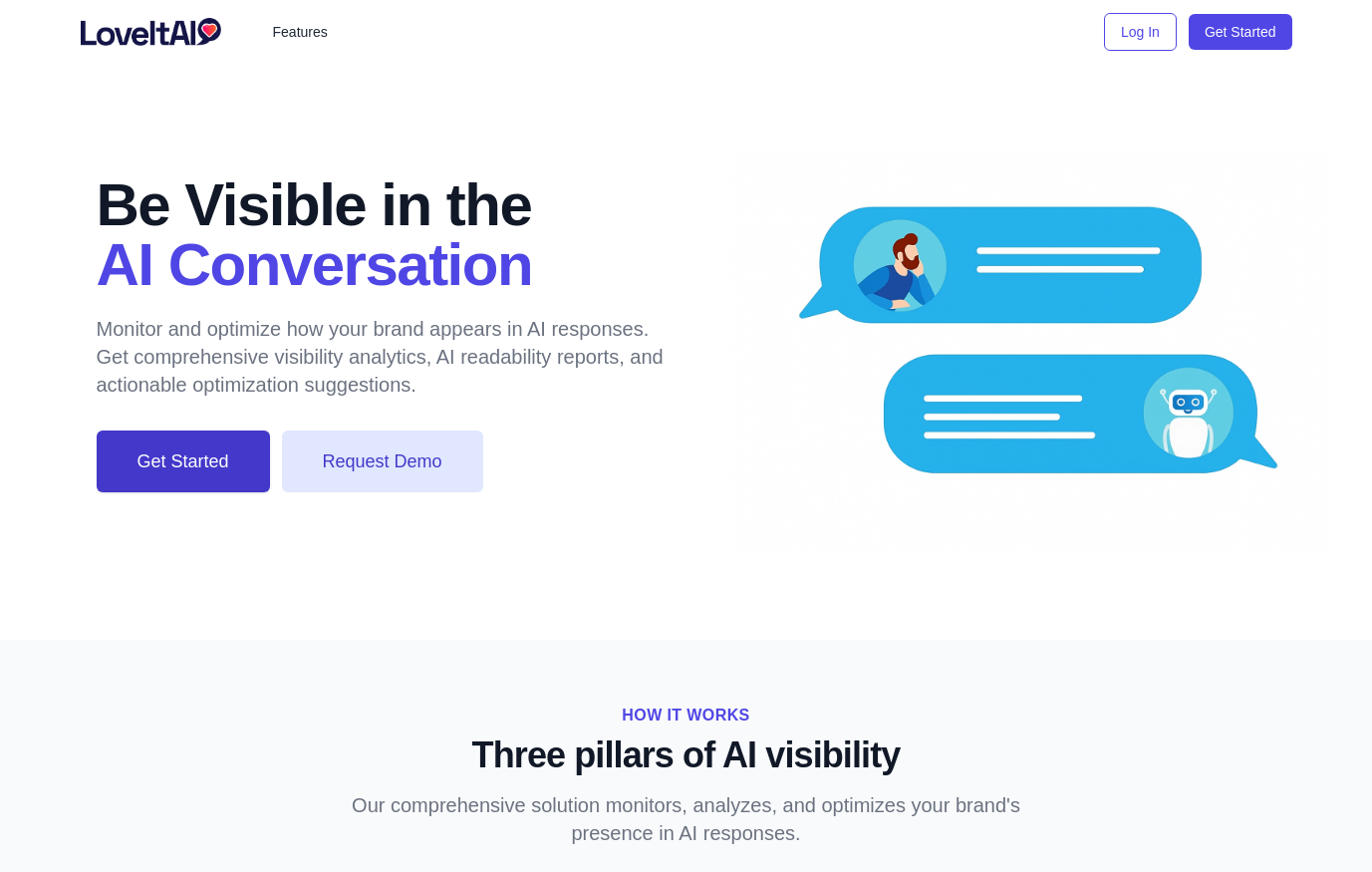 click on "Get Started" at bounding box center [183, 461] 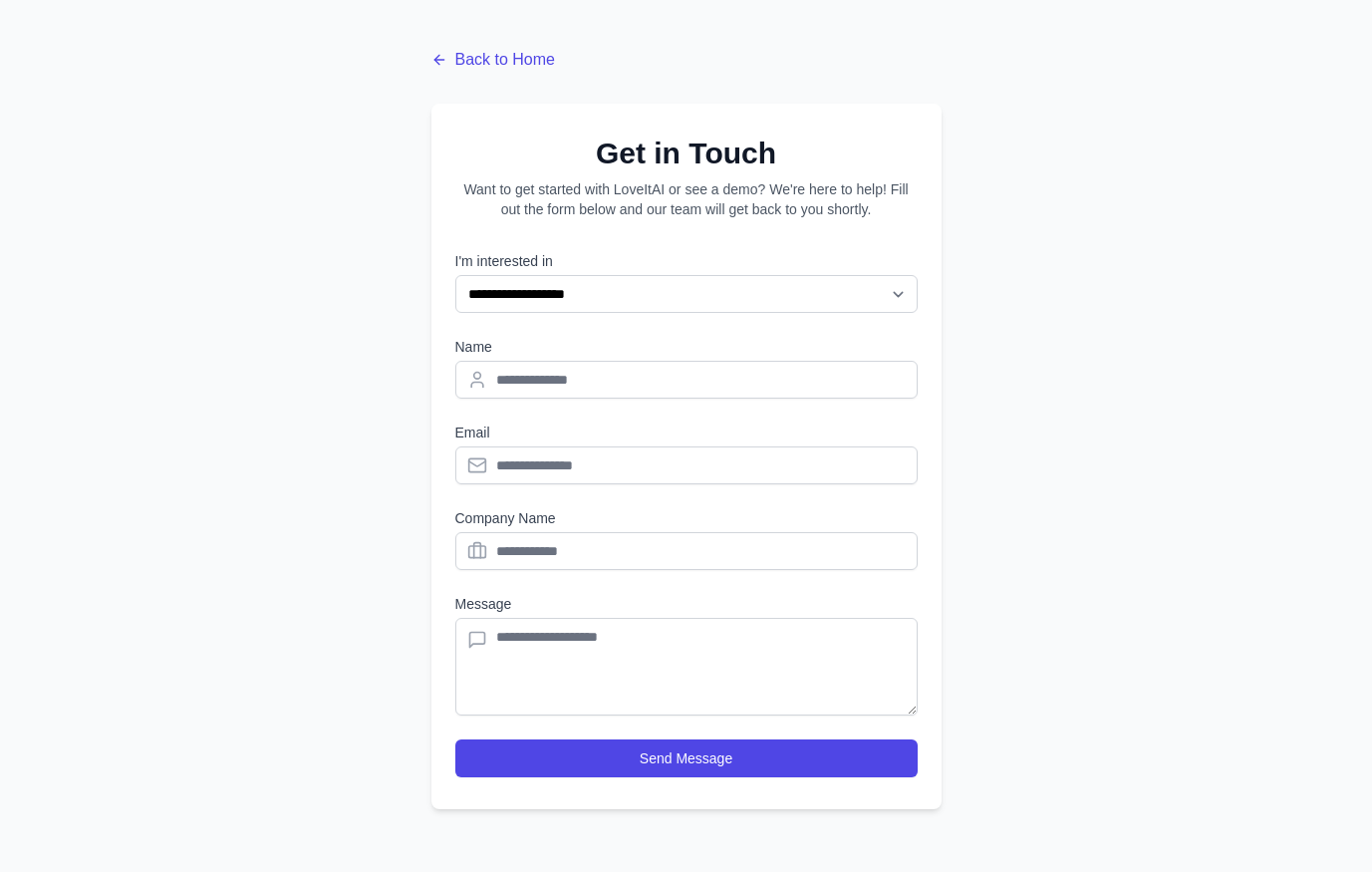 scroll, scrollTop: 0, scrollLeft: 0, axis: both 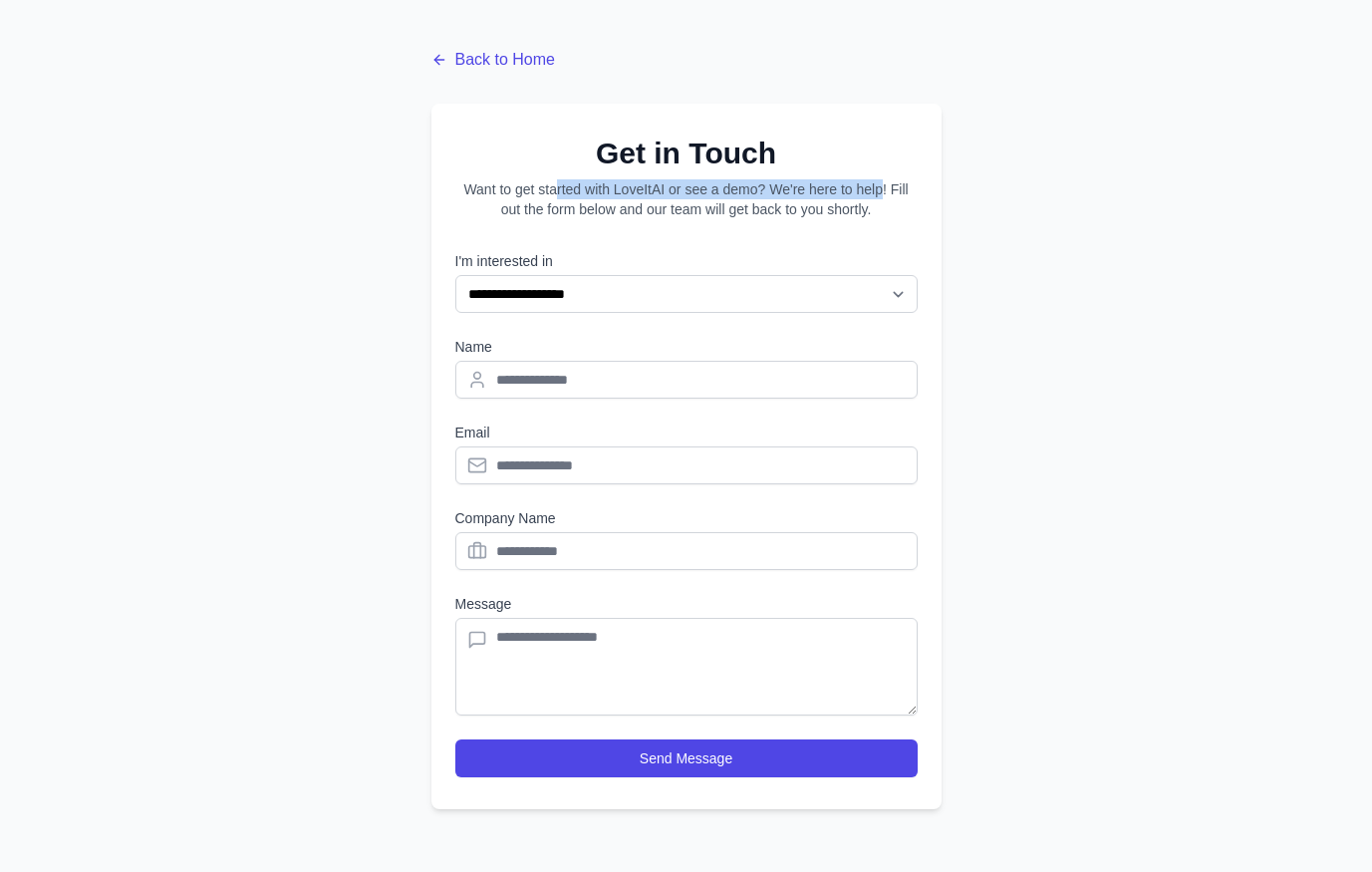 drag, startPoint x: 557, startPoint y: 192, endPoint x: 882, endPoint y: 198, distance: 325.0554 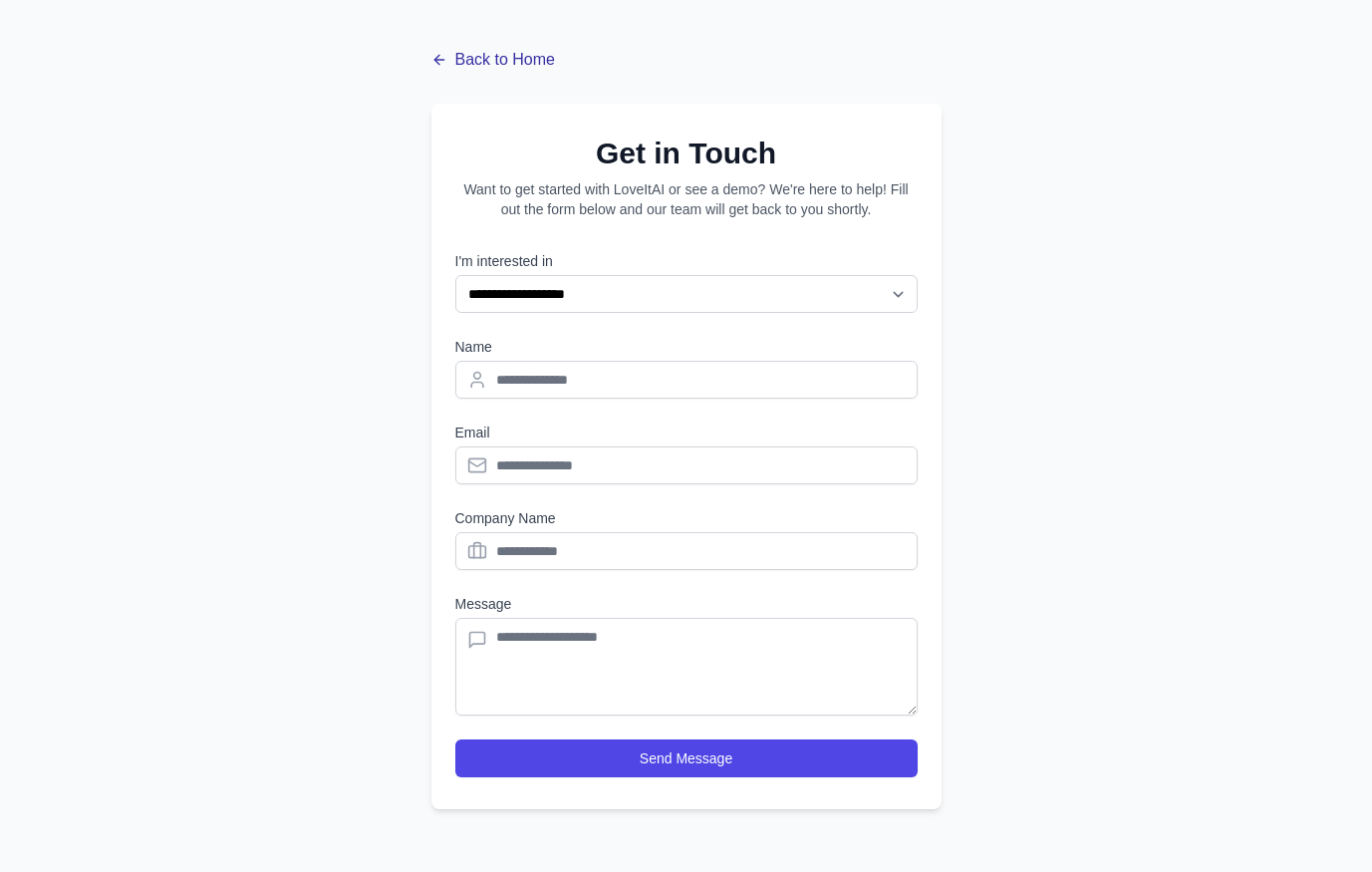 click on "Back to Home" at bounding box center [493, 60] 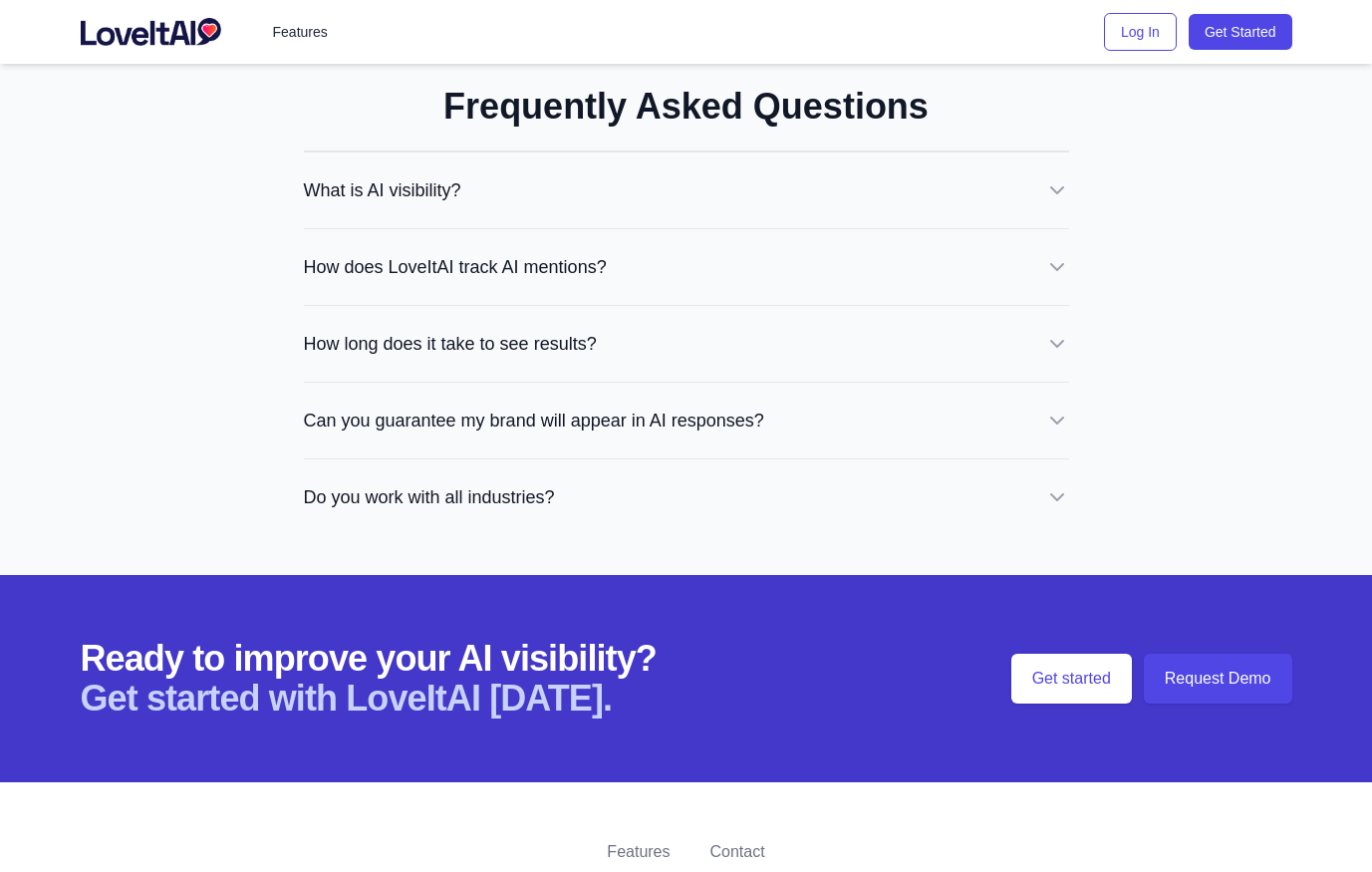 scroll, scrollTop: 1724, scrollLeft: 0, axis: vertical 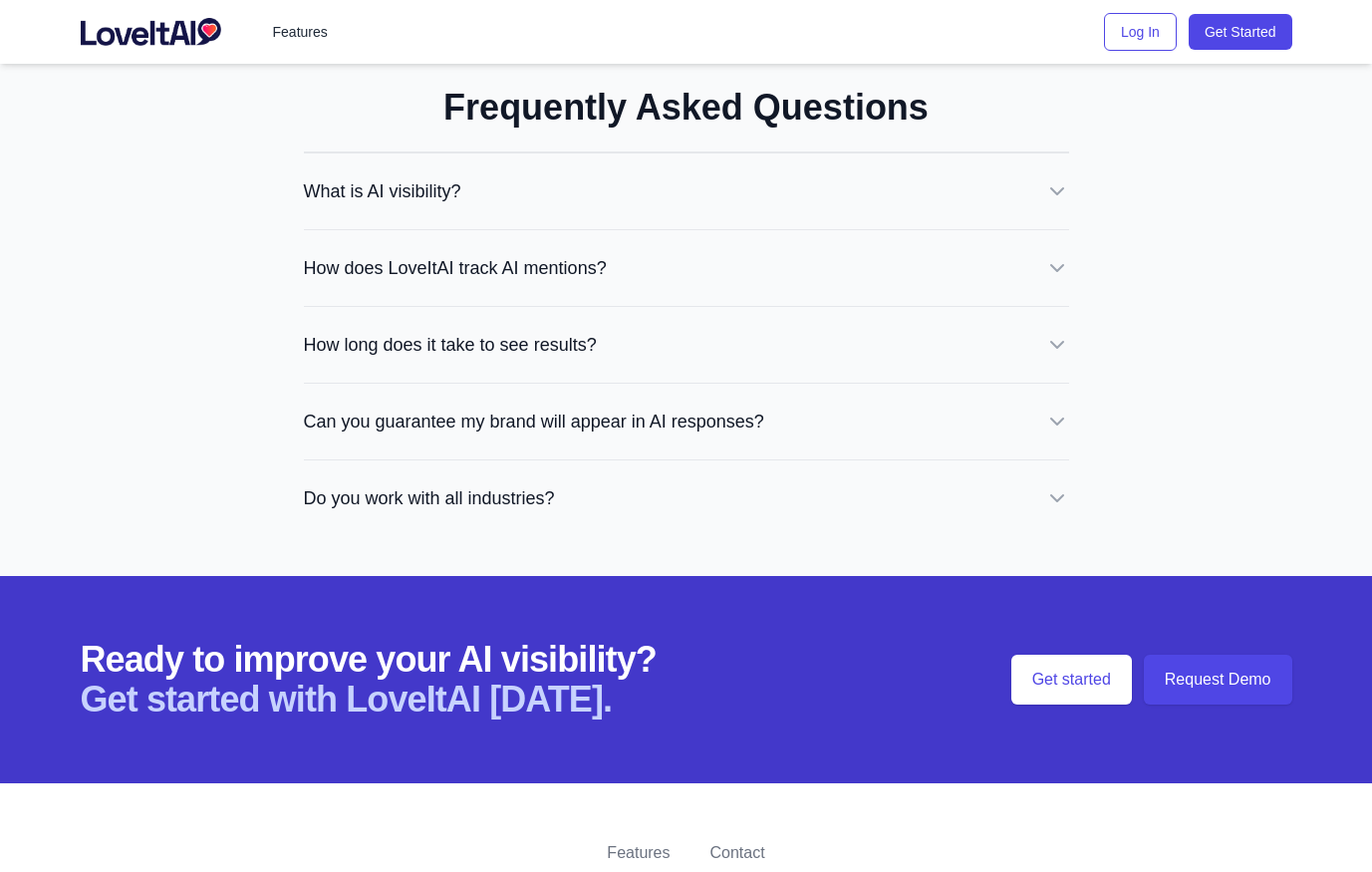 click on "How does LoveItAI track AI mentions?" at bounding box center [455, 268] 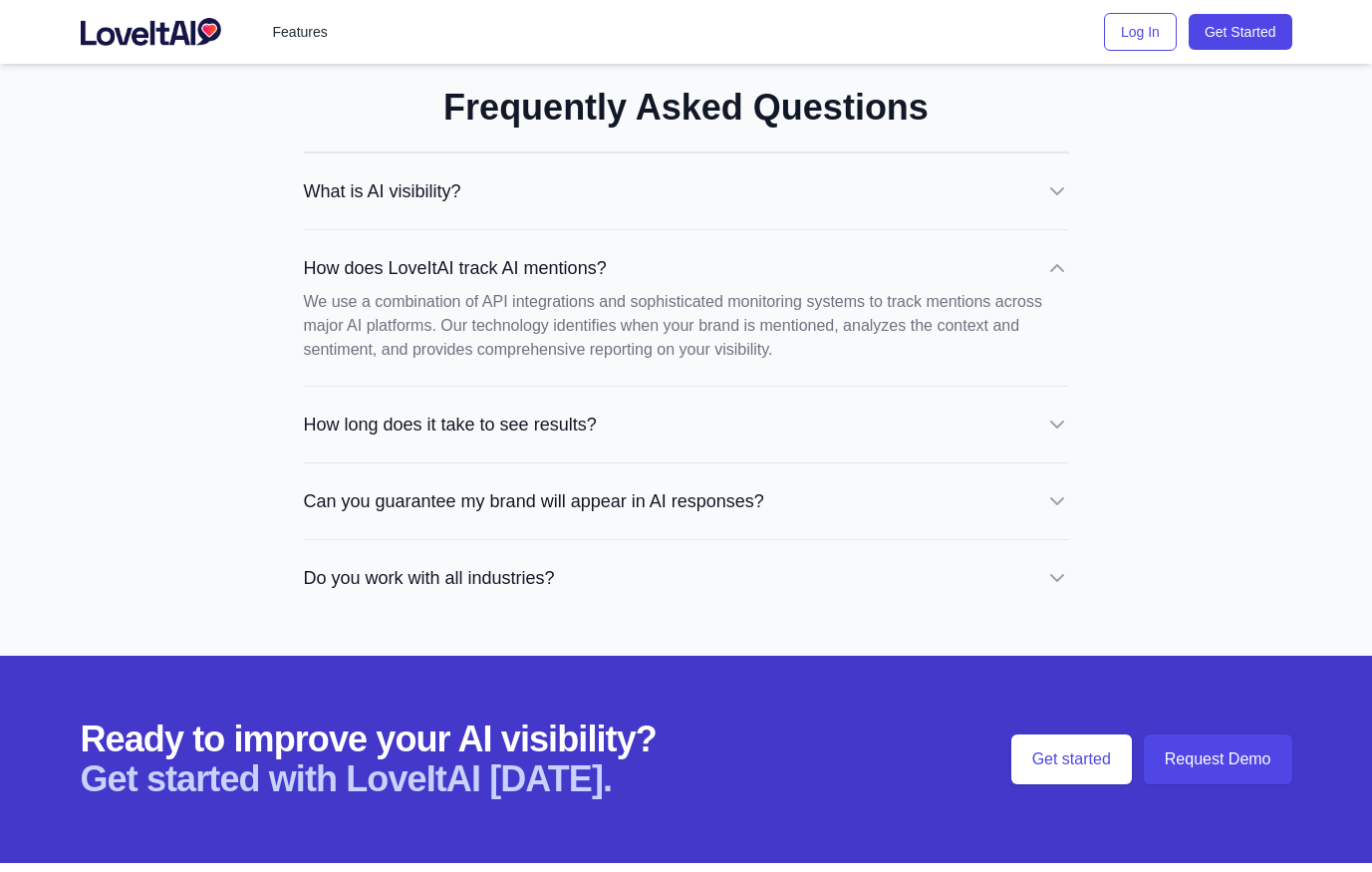 click on "How does LoveItAI track AI mentions?" at bounding box center (455, 268) 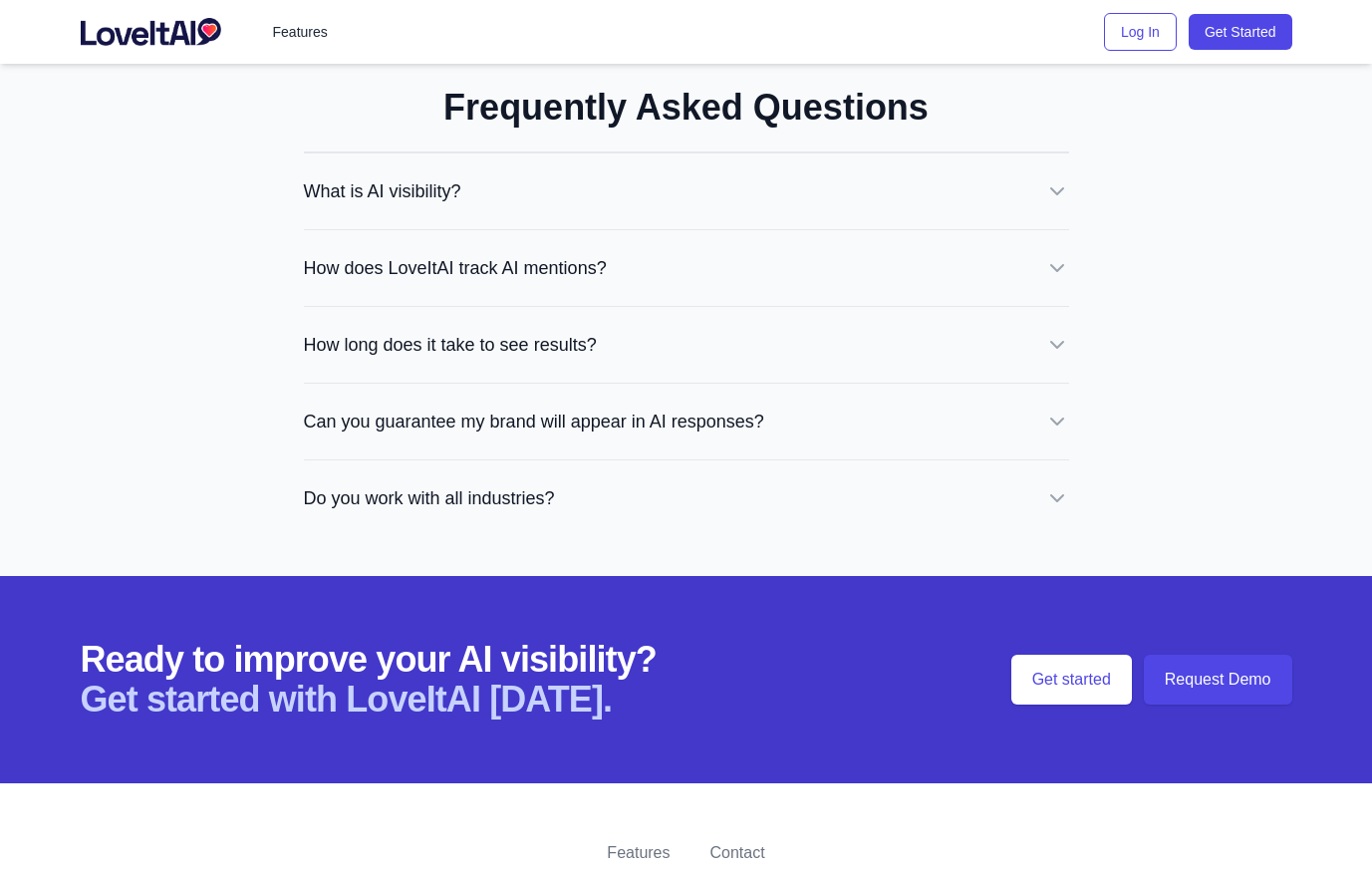 click on "How long does it take to see results?" at bounding box center [450, 345] 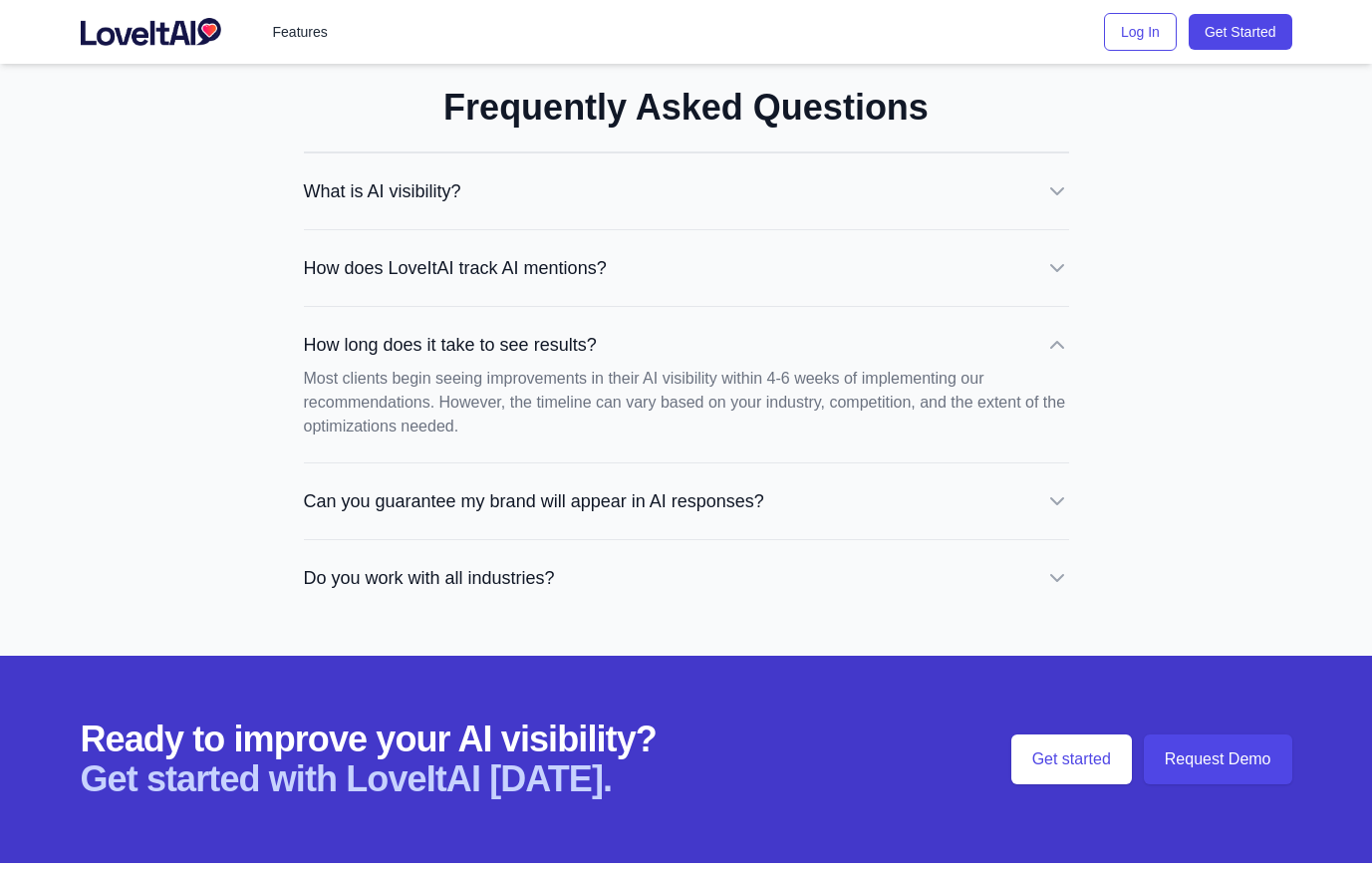 click on "How long does it take to see results?" at bounding box center (450, 345) 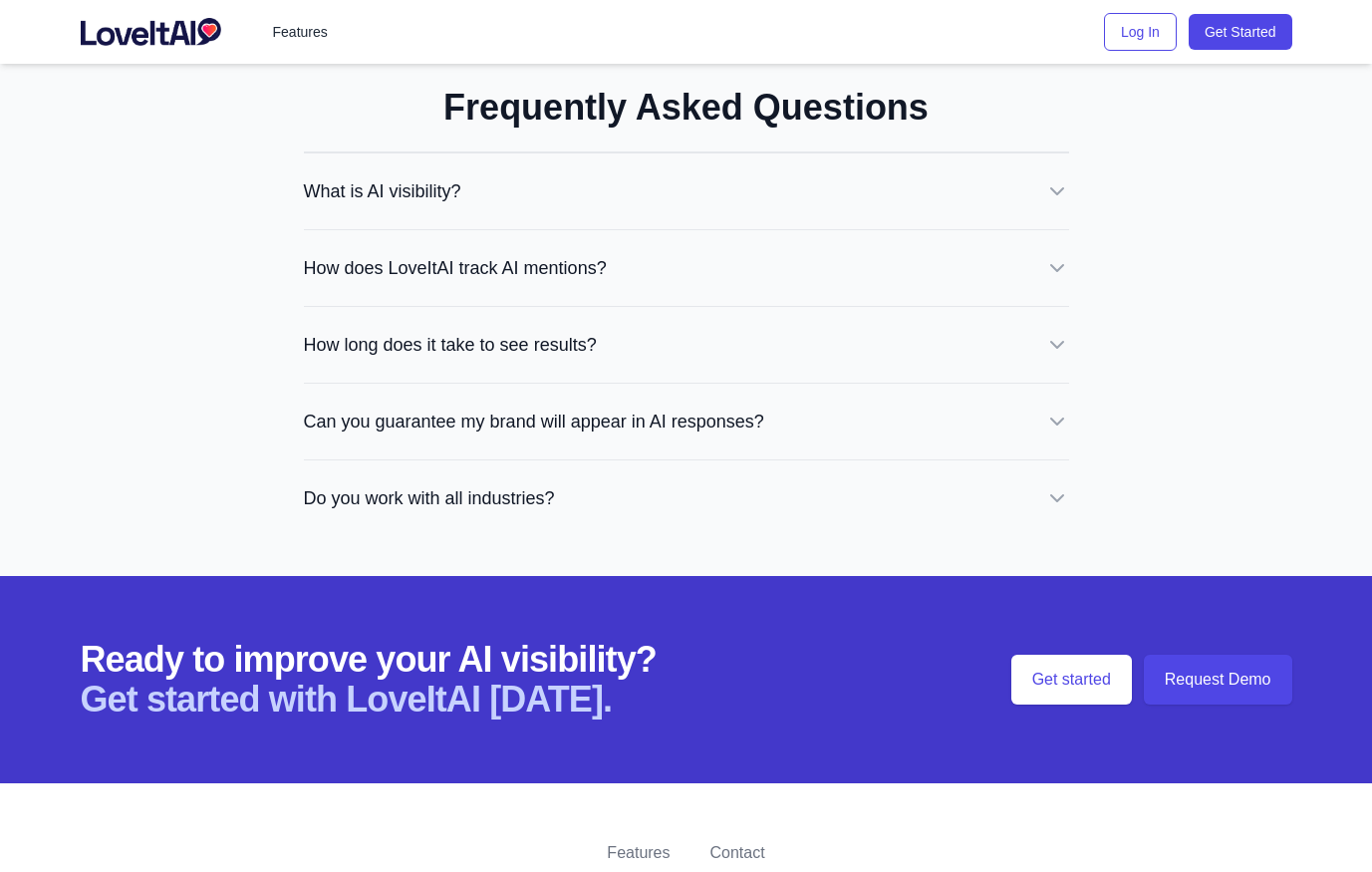 click on "Can you guarantee my brand will appear in AI responses? While we can't guarantee specific results (no one can), our clients typically see a 30-40% increase in AI mentions after implementing our recommendations. Our methodology is based on extensive research and proven optimization techniques." at bounding box center [686, 409] 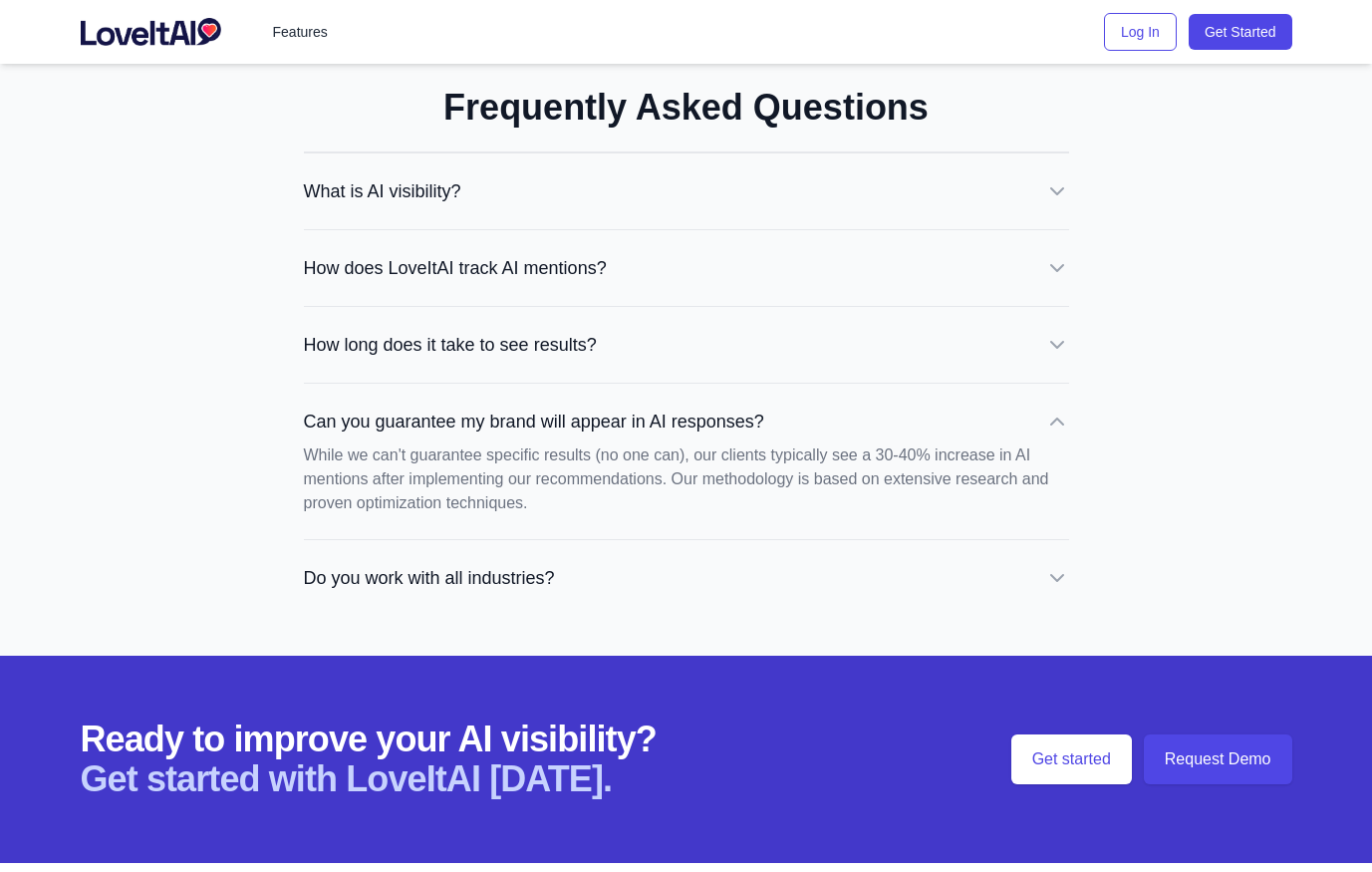 click on "Can you guarantee my brand will appear in AI responses?" at bounding box center (534, 422) 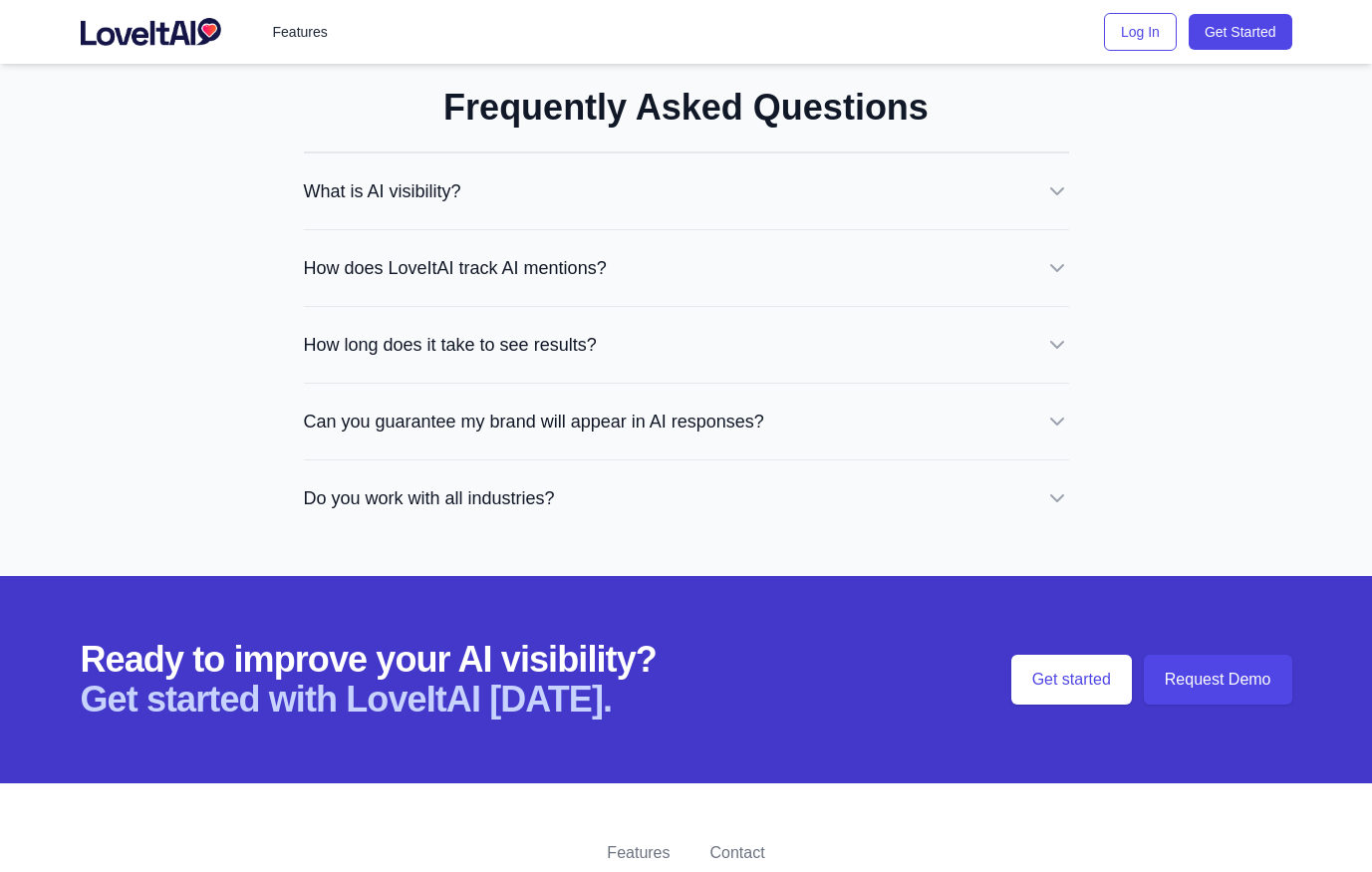 click on "Do you work with all industries? Yes, we work with companies across all industries. Our approach is tailored to your specific needs, competition, and industry dynamics. We've helped brands in tech, healthcare, finance, retail, and many other sectors improve their AI visibility." at bounding box center [686, 485] 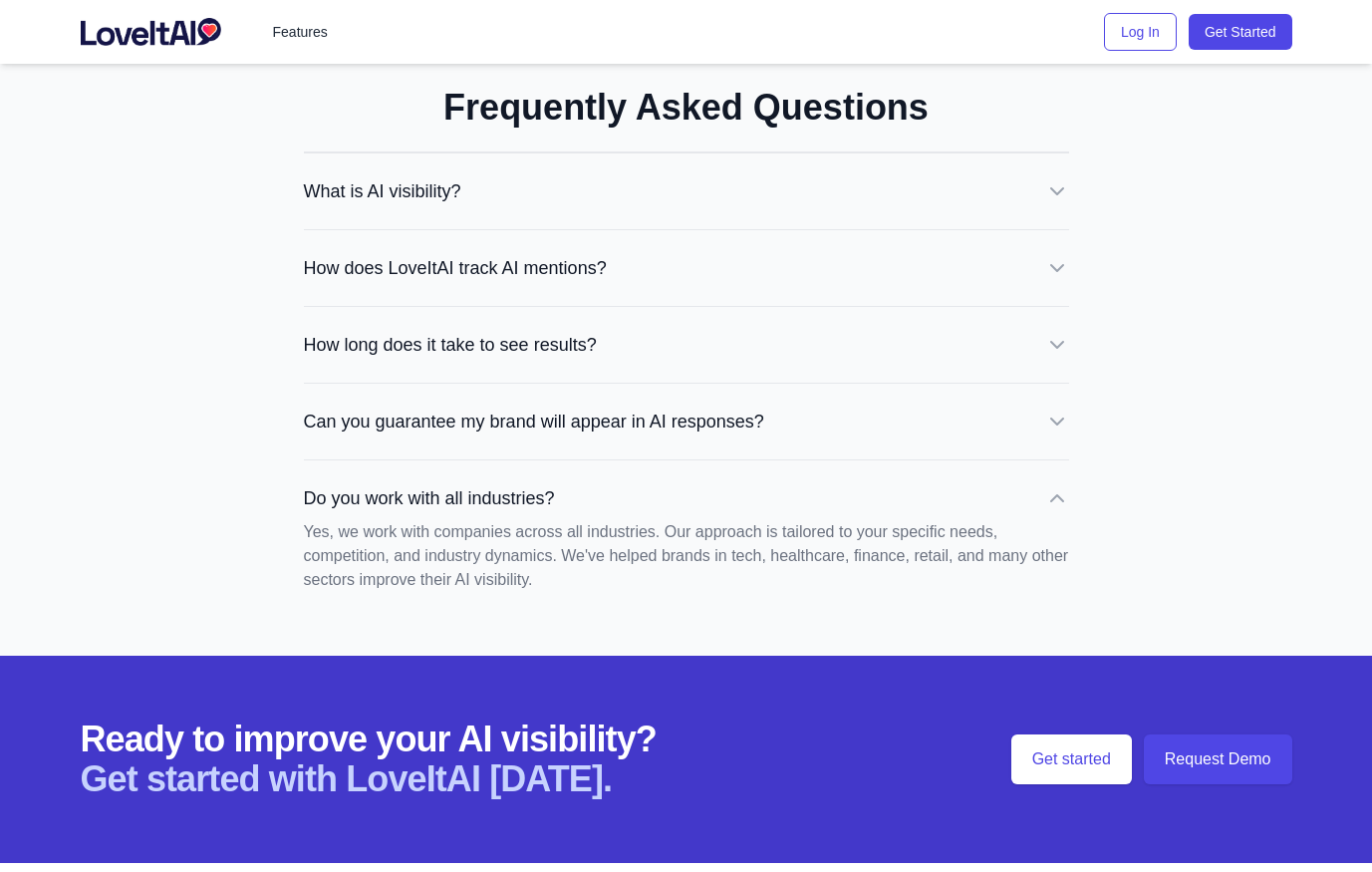 click on "Do you work with all industries?" at bounding box center [429, 498] 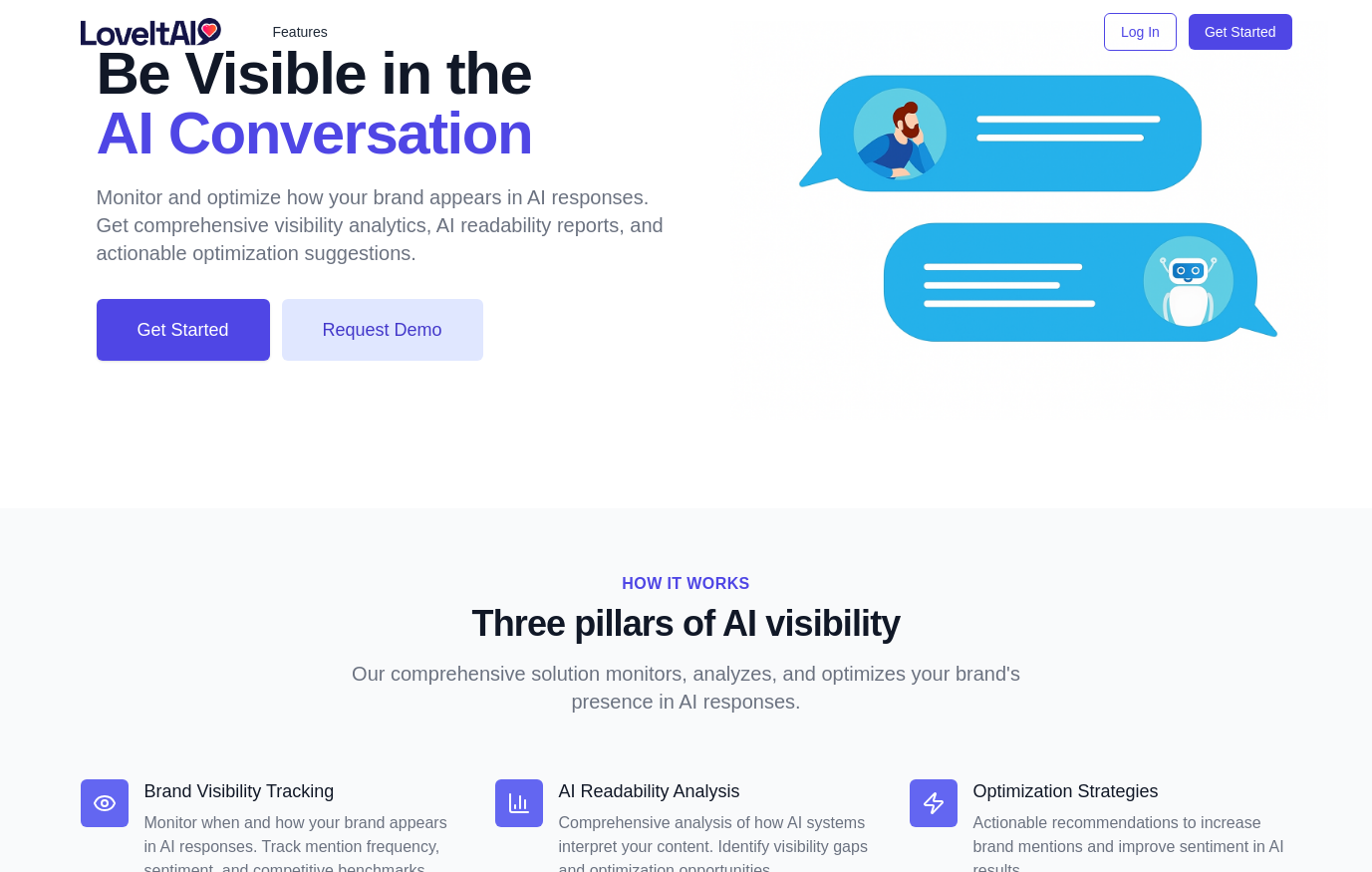 scroll, scrollTop: 0, scrollLeft: 0, axis: both 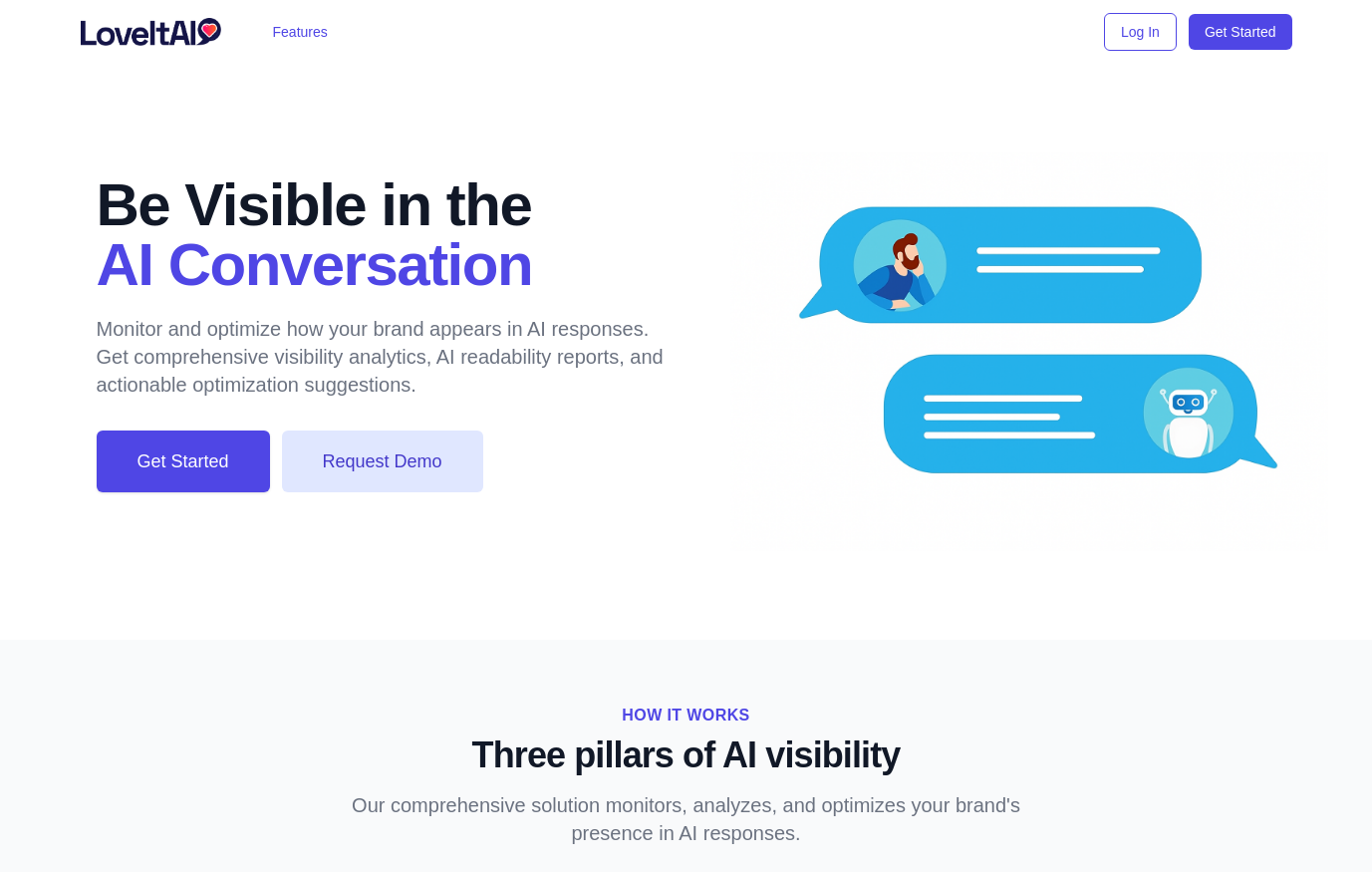 click on "Features" at bounding box center [300, 32] 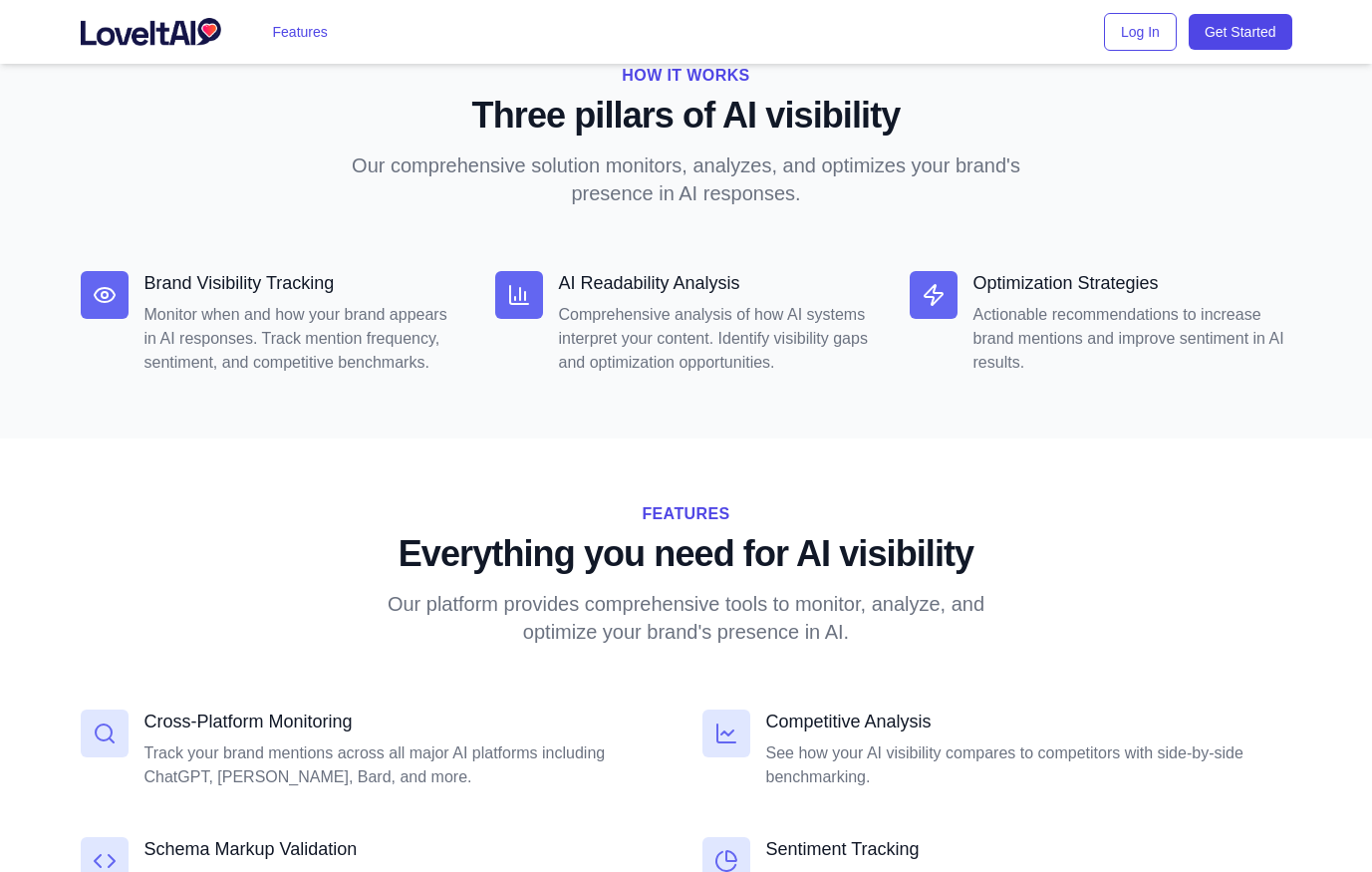 click on "Features" at bounding box center (300, 32) 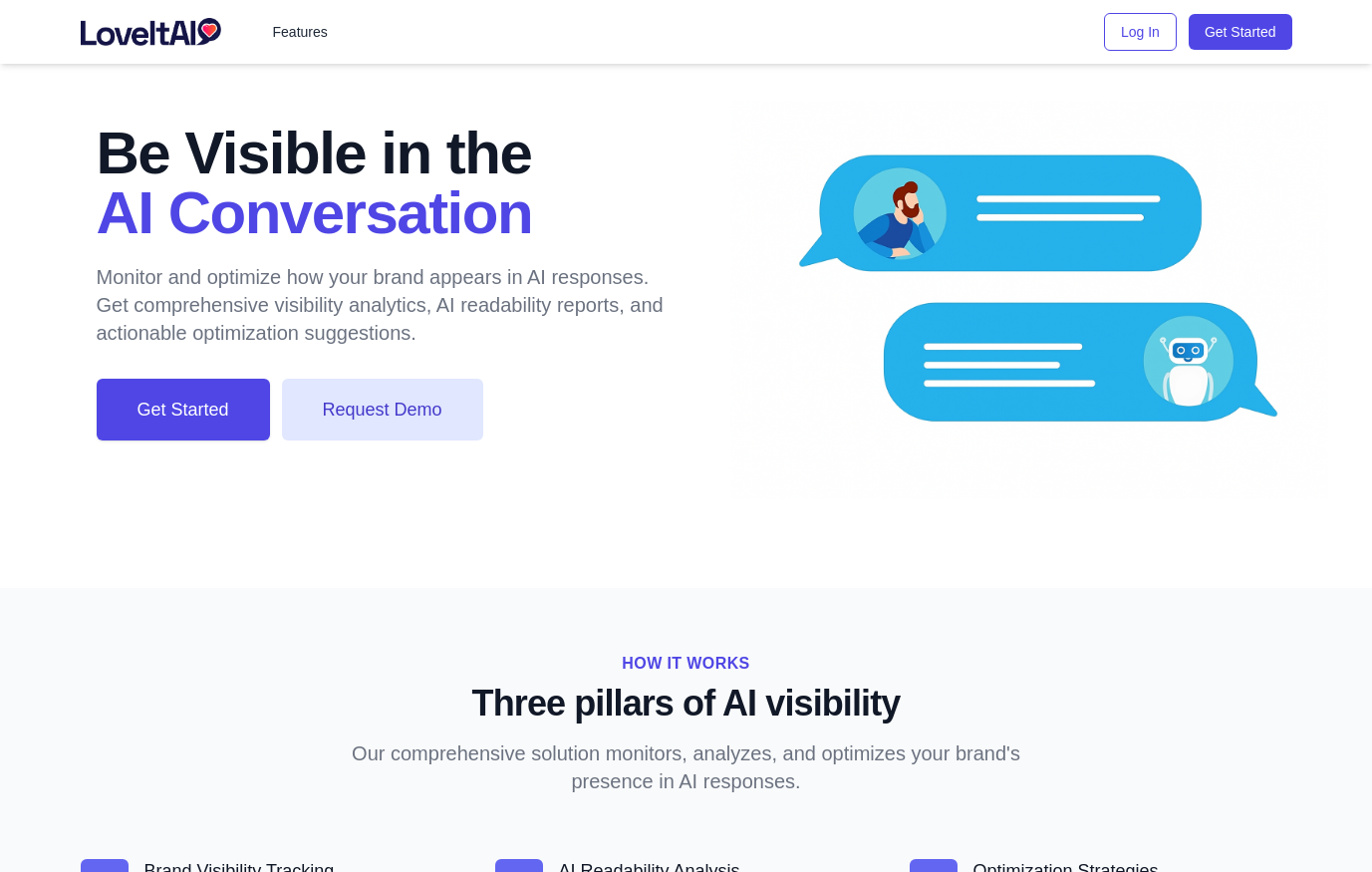 scroll, scrollTop: 0, scrollLeft: 0, axis: both 